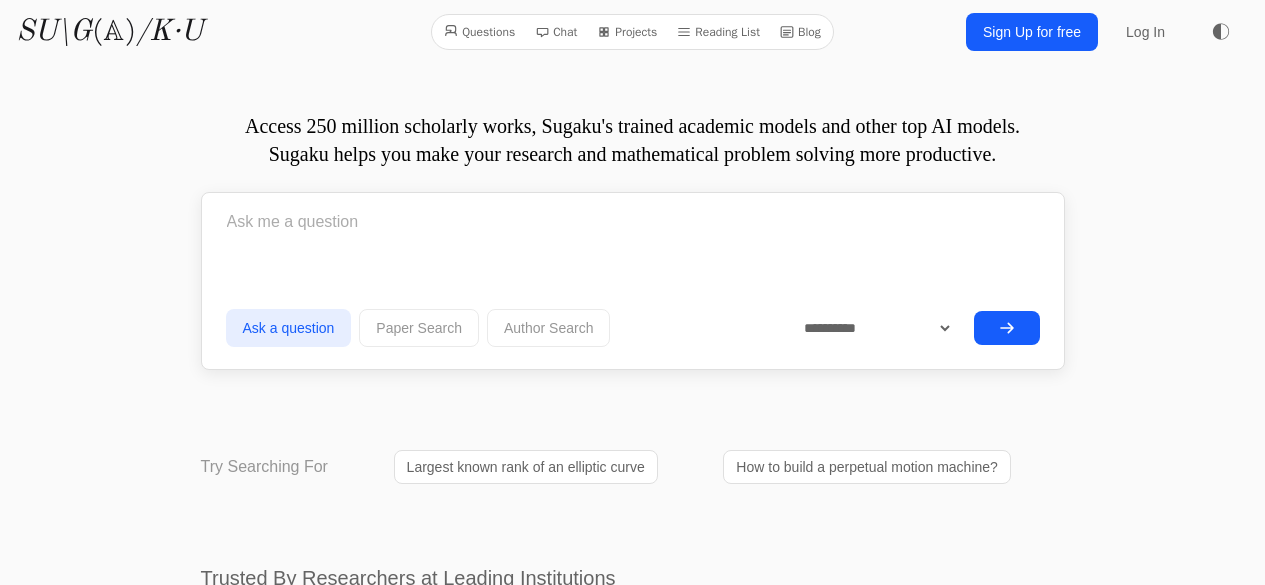 click at bounding box center [633, 222] 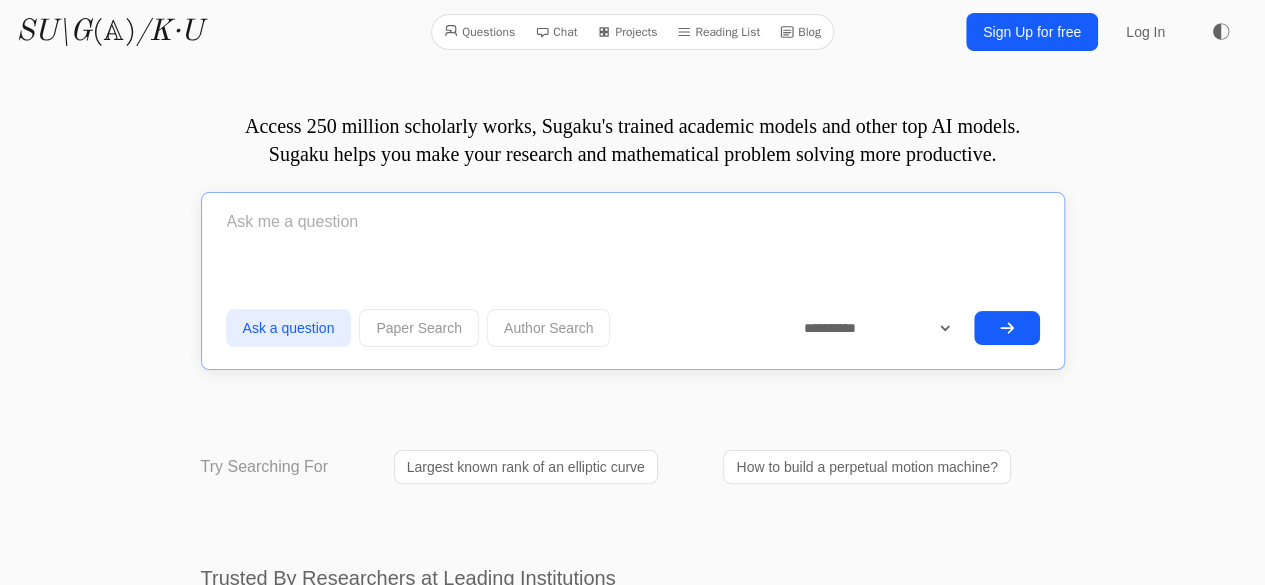 paste on "CКУПОЙ ИЛИ ЭКОНОМНЫЙ РАЗНИЦА" 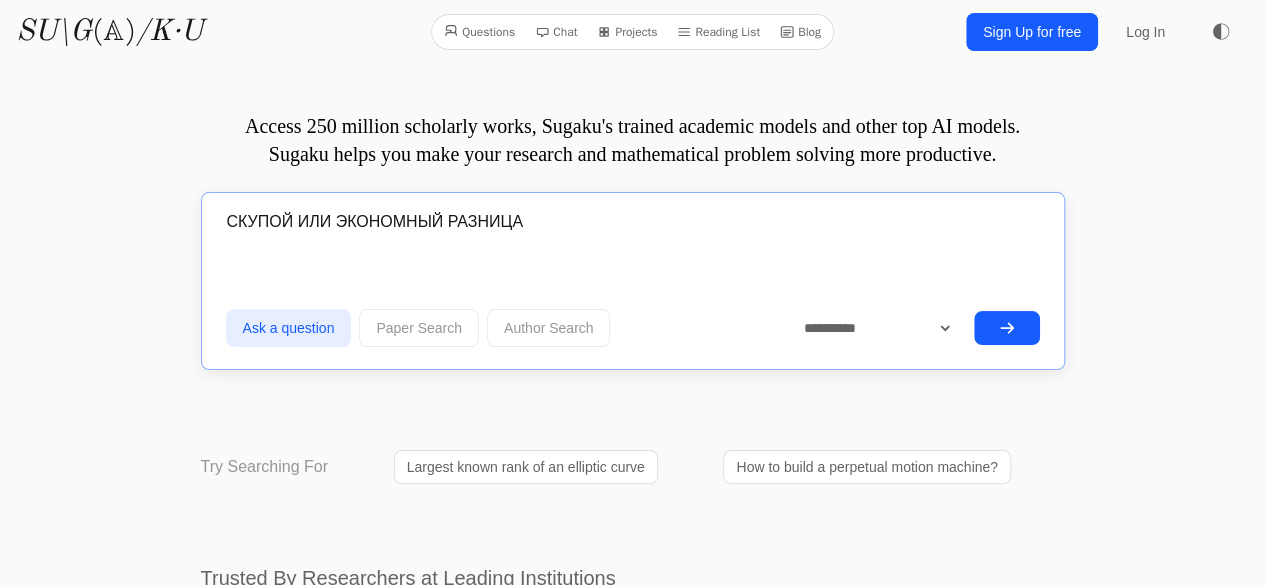 drag, startPoint x: 542, startPoint y: 235, endPoint x: 447, endPoint y: 228, distance: 95.257545 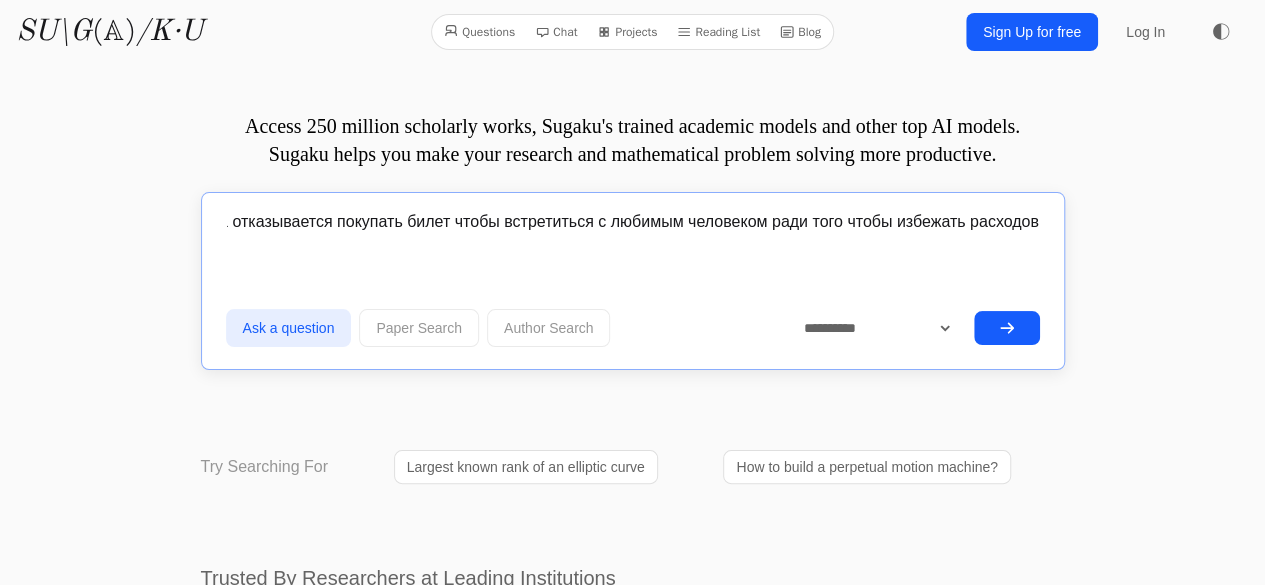 scroll, scrollTop: 0, scrollLeft: 472, axis: horizontal 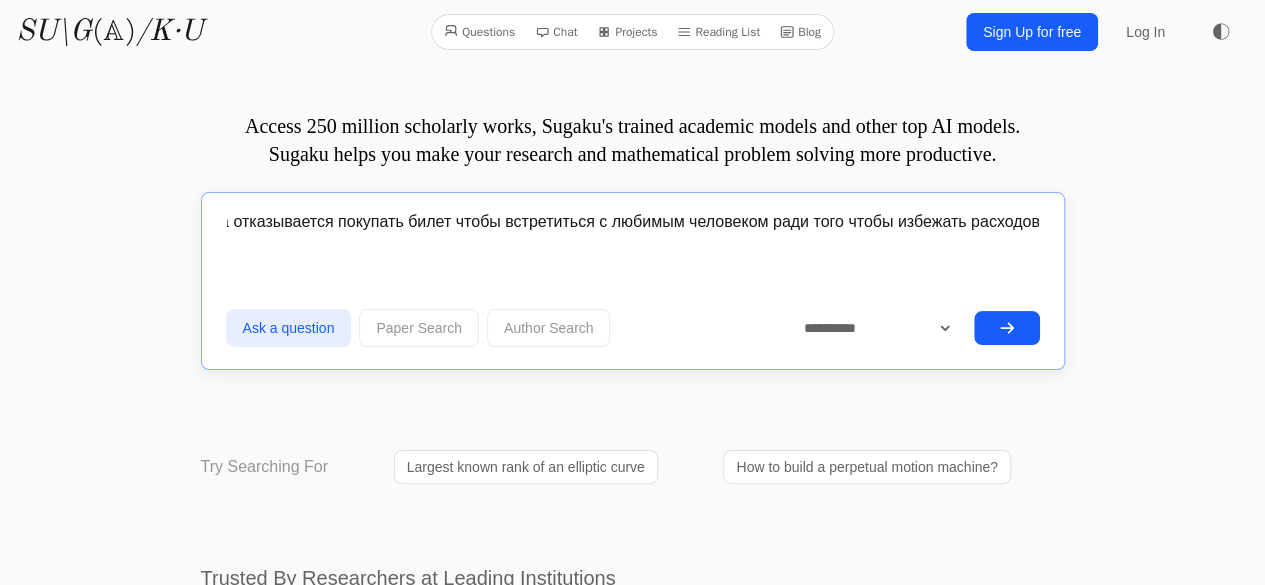 type on "CКУПОЙ ИЛИ ЭКОНОМНЫЙ человек оцени в случае. Мужчина отказывается покупать билет чтобы встретиться с любимым человеком ради того чтобы избежать расходов" 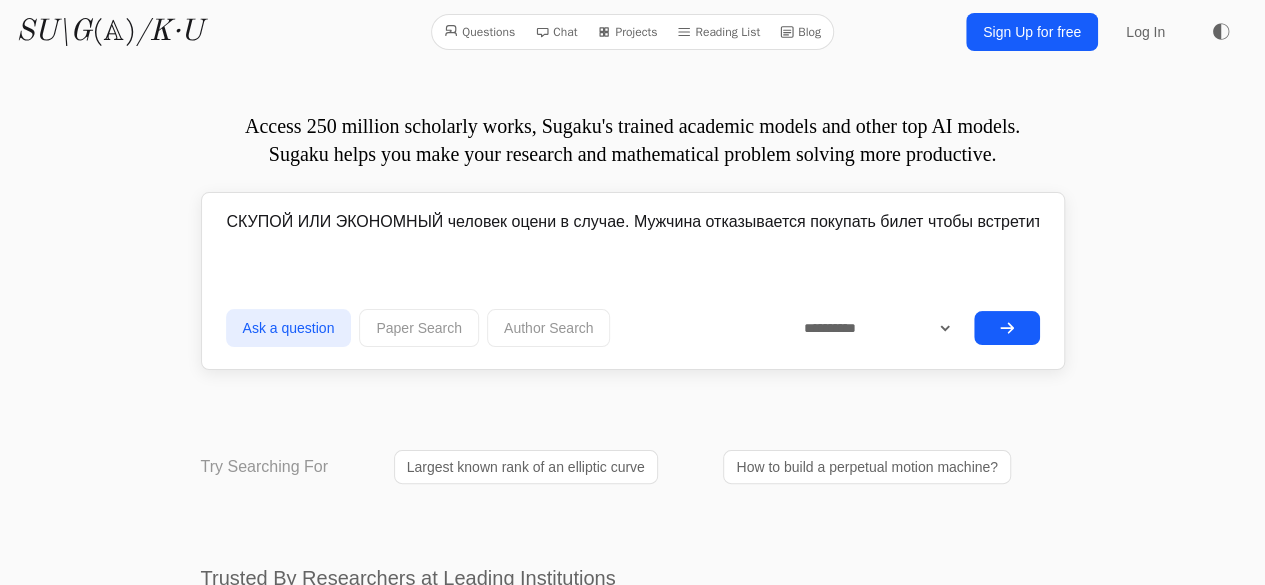 click on "CКУПОЙ ИЛИ ЭКОНОМНЫЙ человек оцени в случае. Мужчина отказывается покупать билет чтобы встретиться с любимым человеком ради того чтобы избежать расходов" at bounding box center [633, 222] 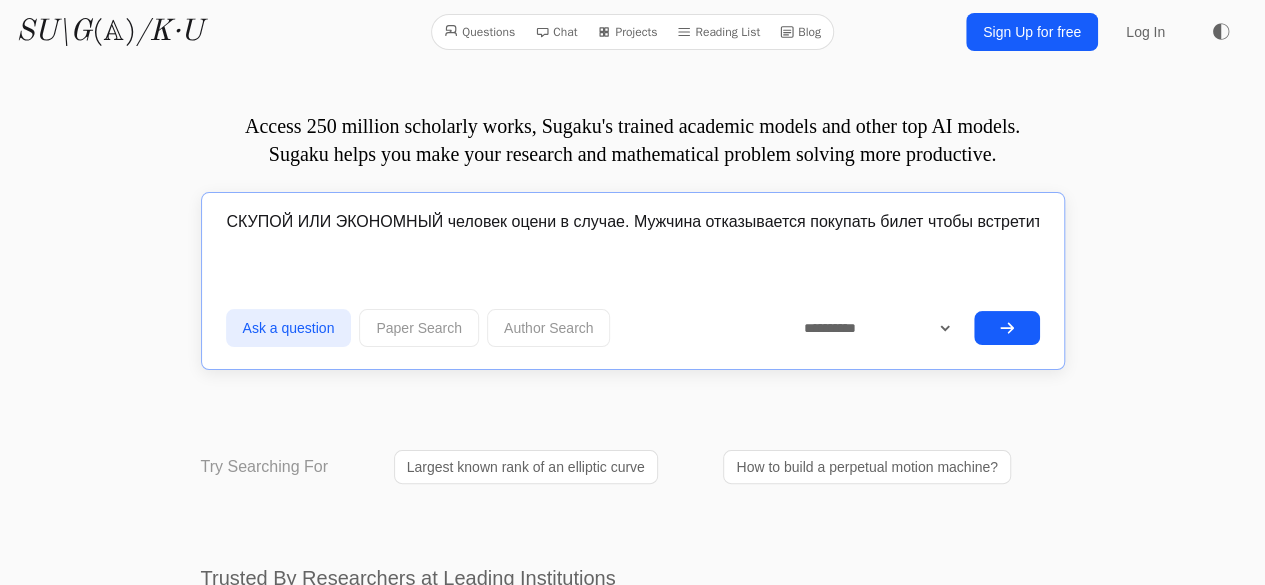 click on "**********" at bounding box center [832, 332] 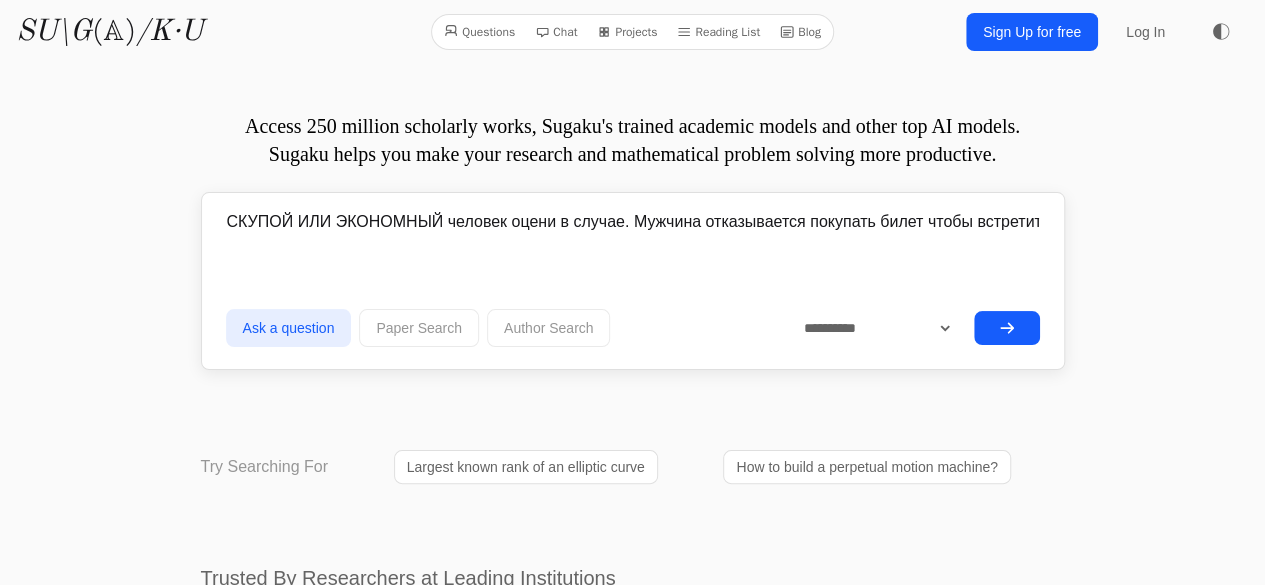 click at bounding box center (1007, 328) 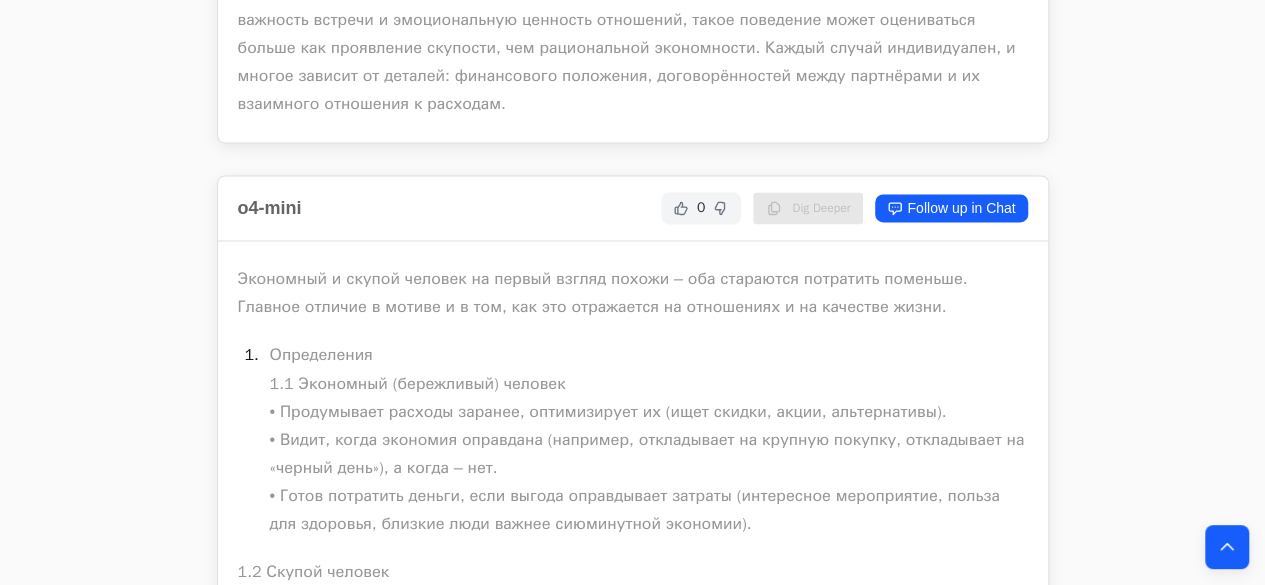 scroll, scrollTop: 16188, scrollLeft: 0, axis: vertical 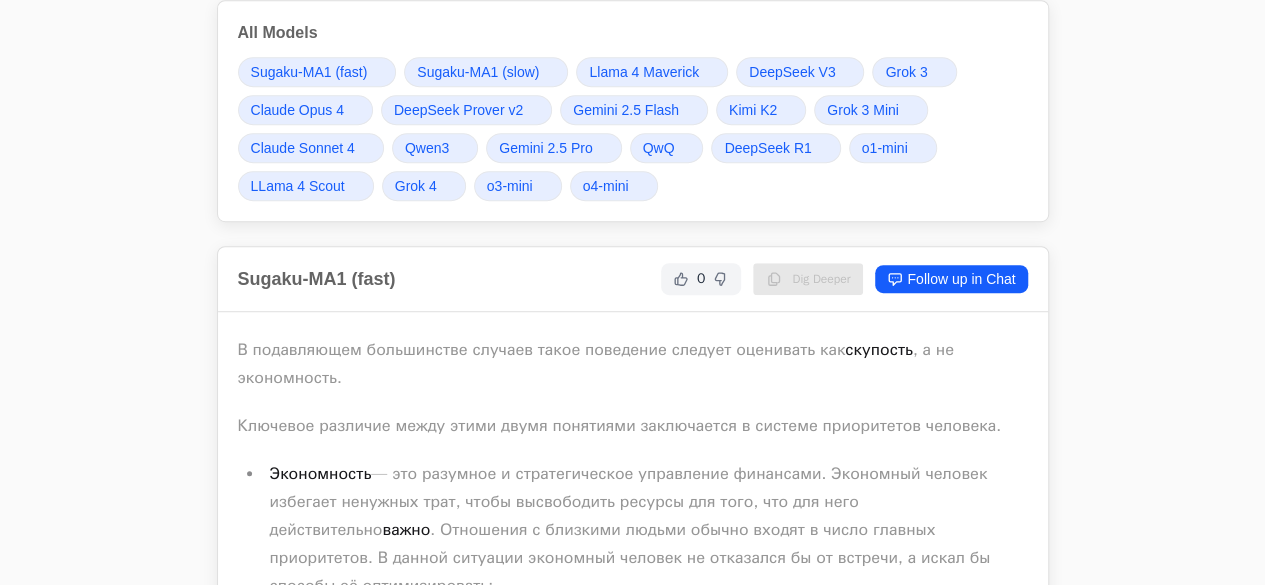 click on "Grok 4" at bounding box center [424, 186] 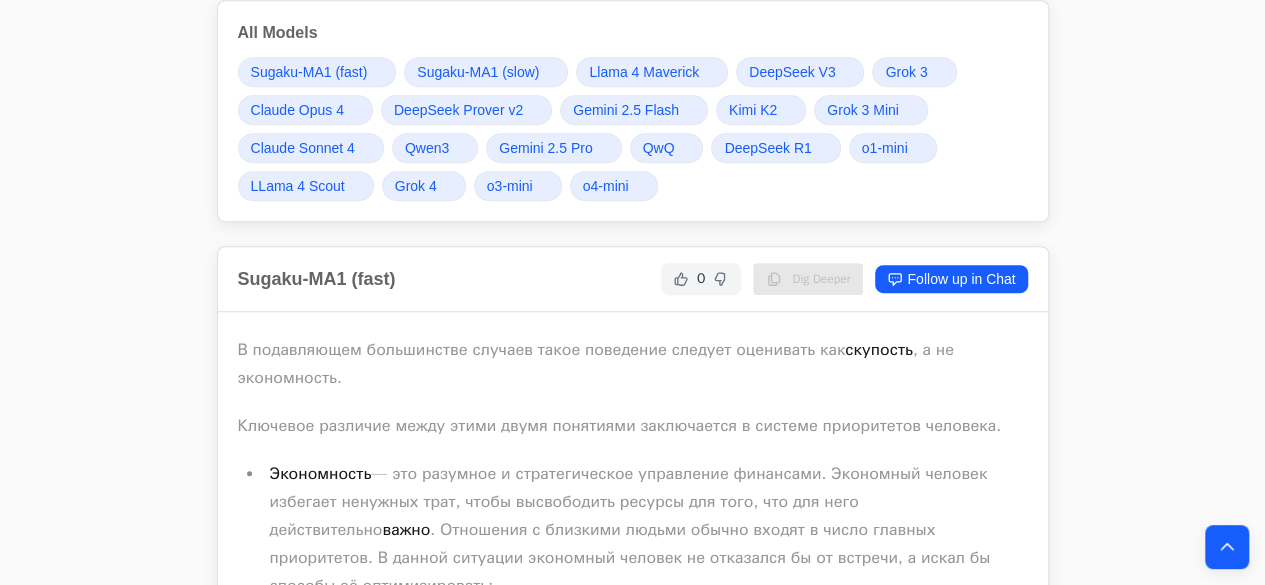 scroll, scrollTop: 20766, scrollLeft: 0, axis: vertical 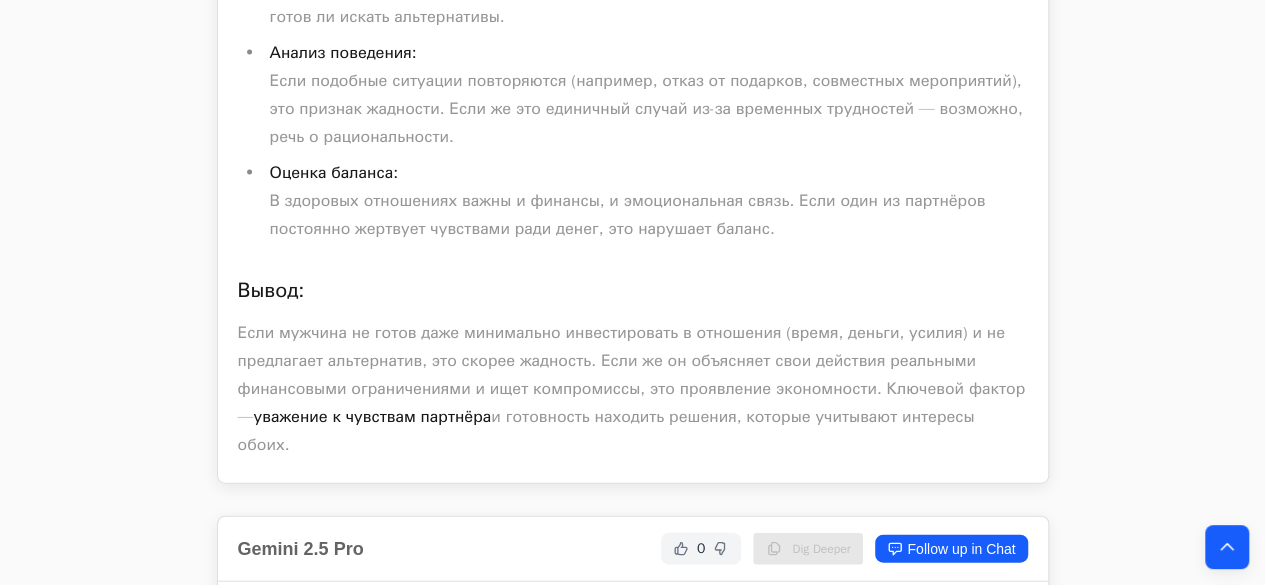 click on "All Models
Sugaku-MA1 (fast)
Sugaku-MA1 (slow)
Llama 4 Maverick
DeepSeek V3
Grok 3
Claude Opus 4
DeepSeek Prover v2
Gemini 2.5 Flash
Kimi K2
Grok 3 Mini
Claude Sonnet 4
Qwen3" at bounding box center (633, -37) 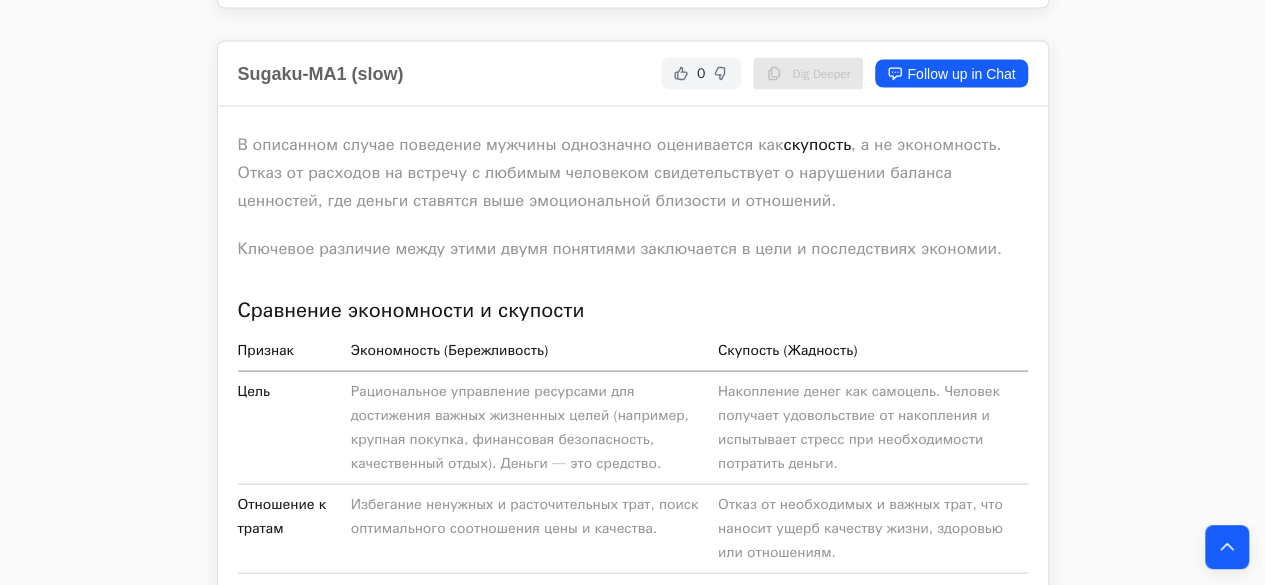 scroll, scrollTop: 0, scrollLeft: 0, axis: both 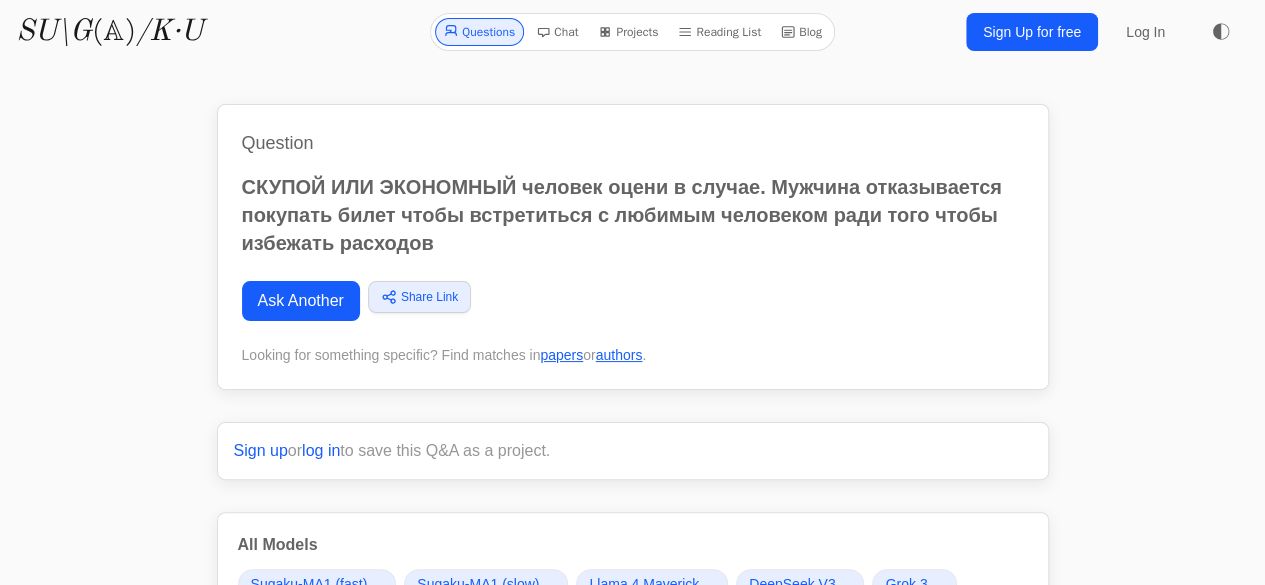 click on "CКУПОЙ ИЛИ ЭКОНОМНЫЙ человек оцени в случае. Мужчина отказывается покупать билет чтобы встретиться с любимым человеком ради того чтобы избежать расходов" at bounding box center [633, 215] 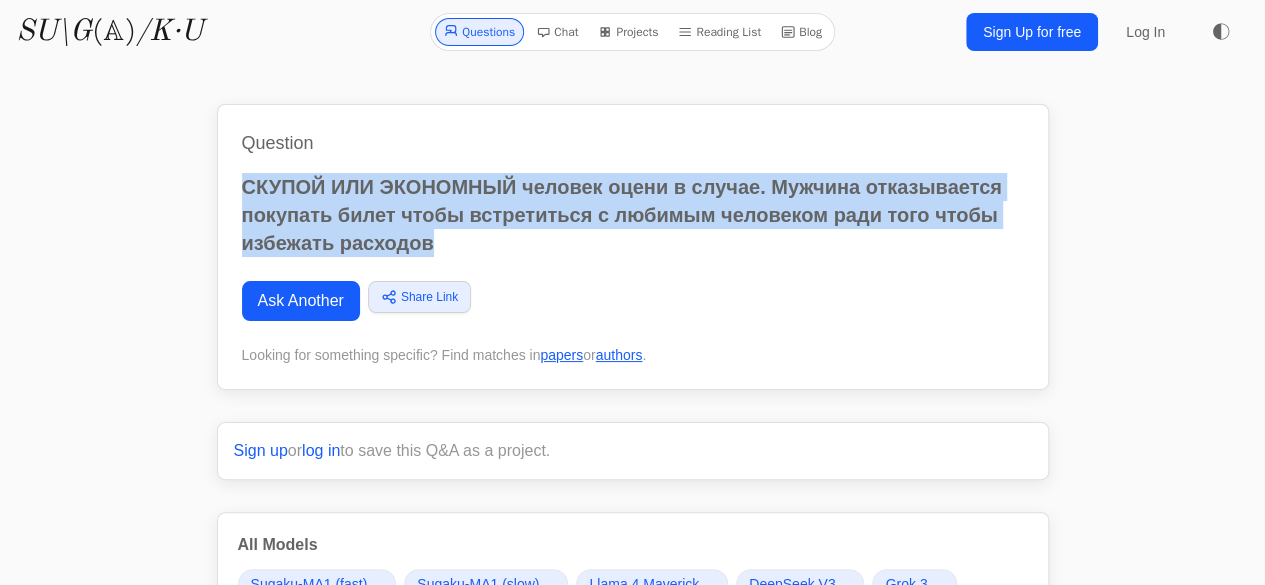 drag, startPoint x: 442, startPoint y: 243, endPoint x: 248, endPoint y: 194, distance: 200.09248 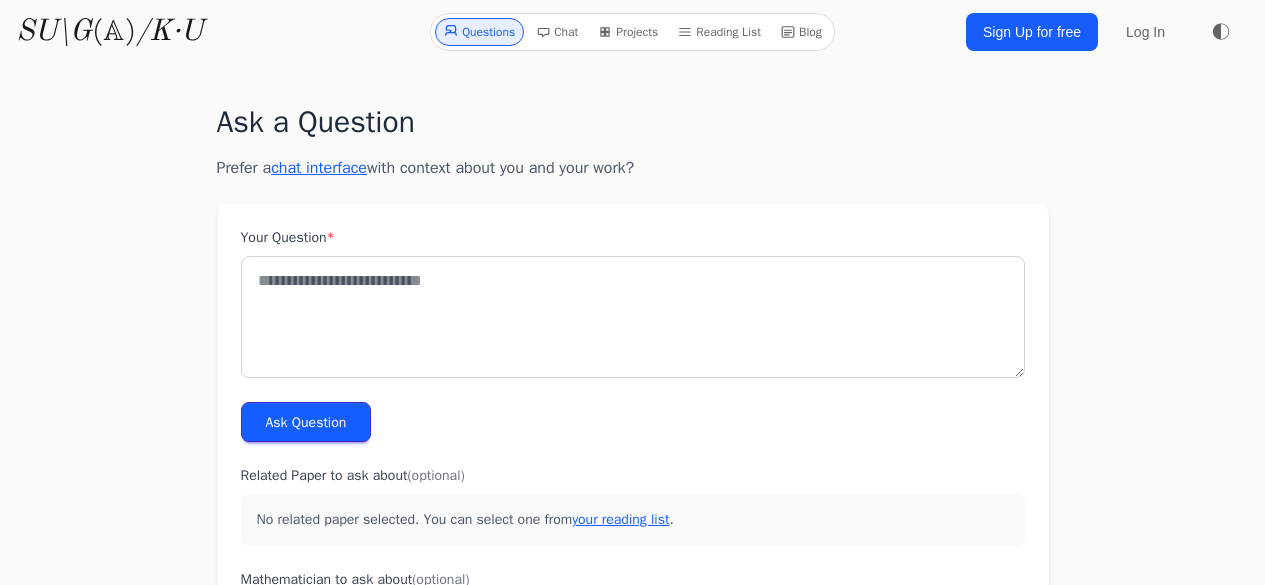 scroll, scrollTop: 0, scrollLeft: 0, axis: both 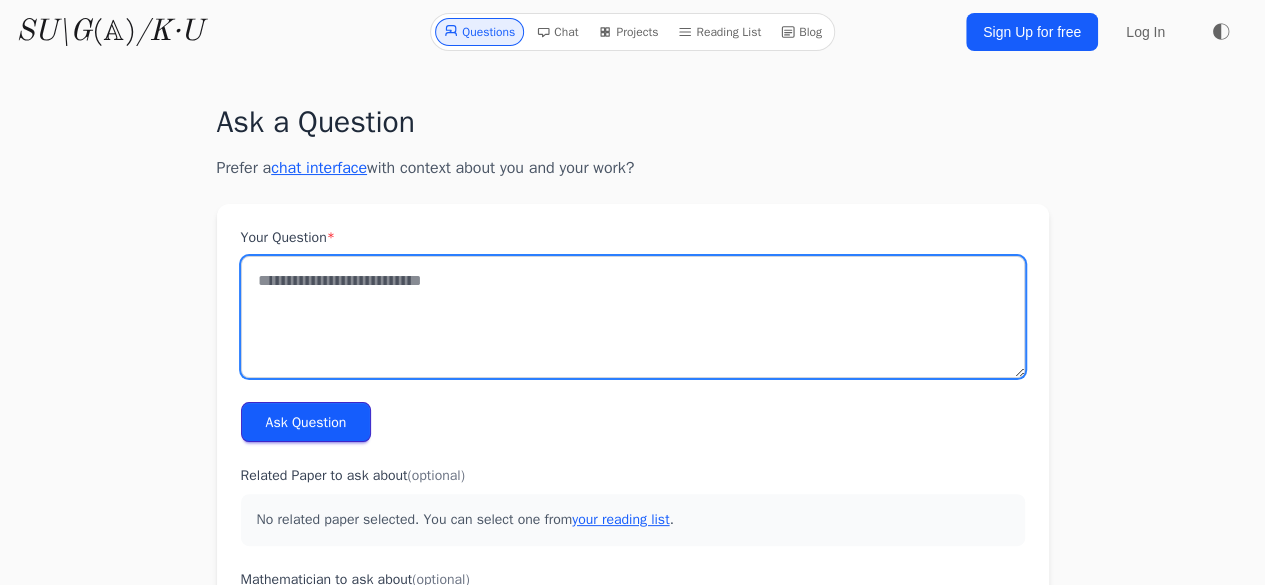 click on "Your Question  *" at bounding box center (633, 317) 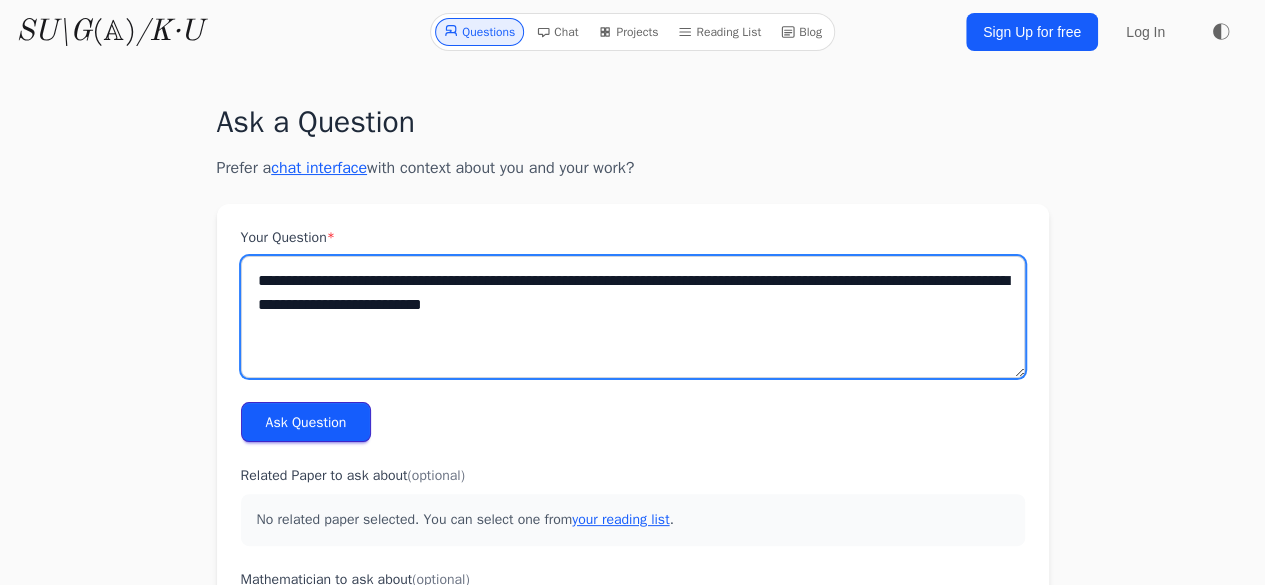click on "**********" at bounding box center [633, 317] 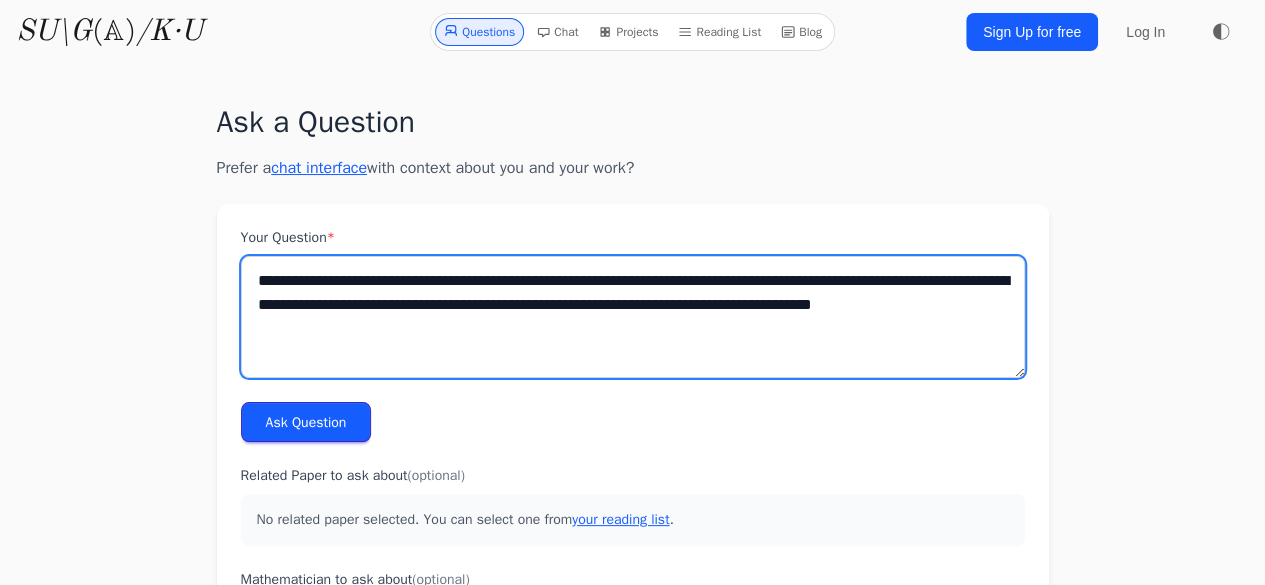click on "**********" at bounding box center [633, 317] 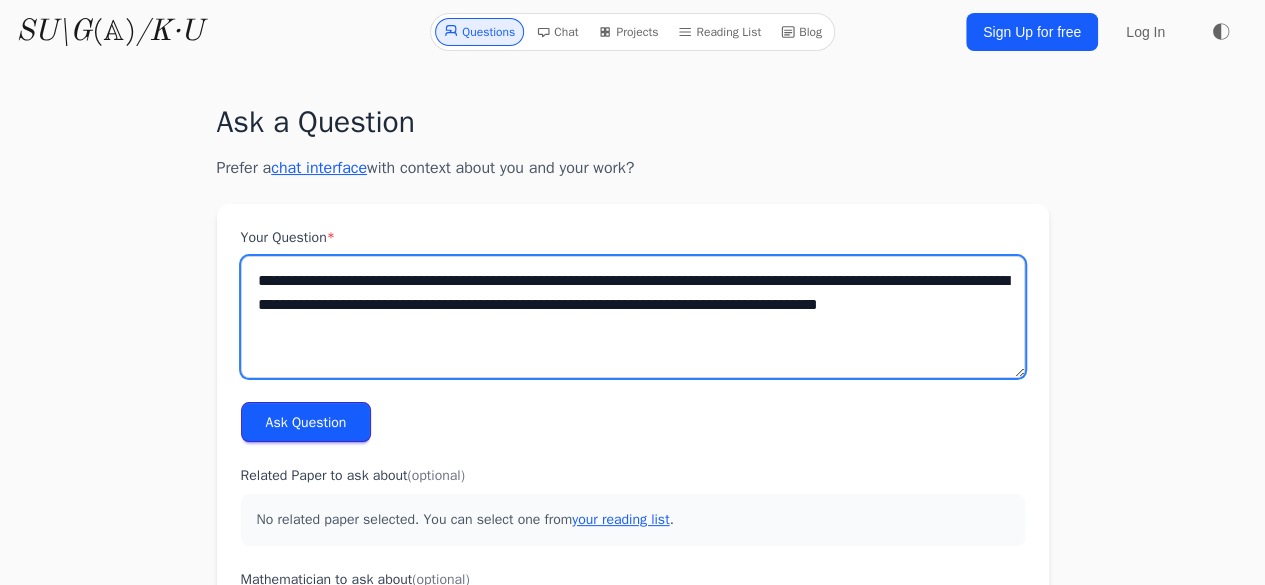 type on "**********" 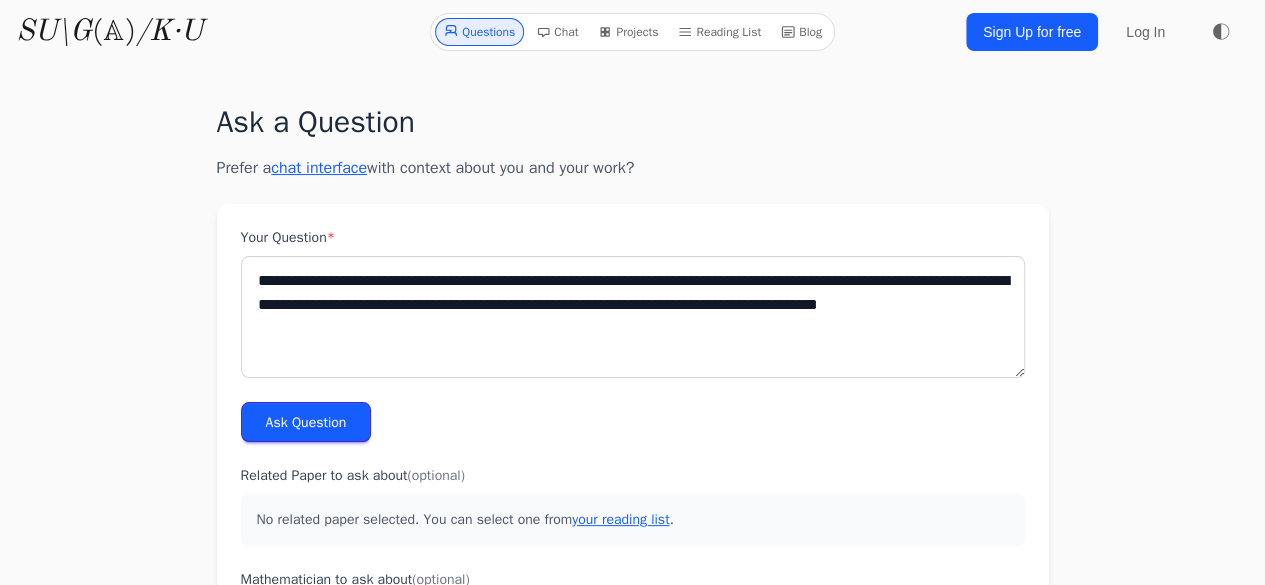 click on "Ask Question" at bounding box center (306, 422) 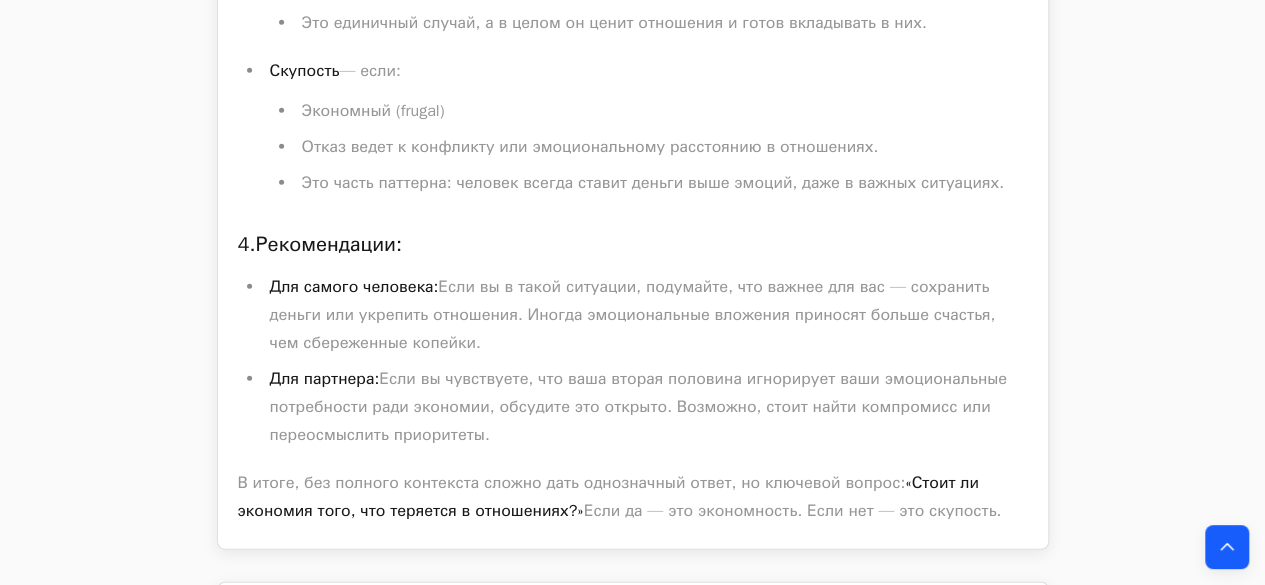 scroll, scrollTop: 18142, scrollLeft: 0, axis: vertical 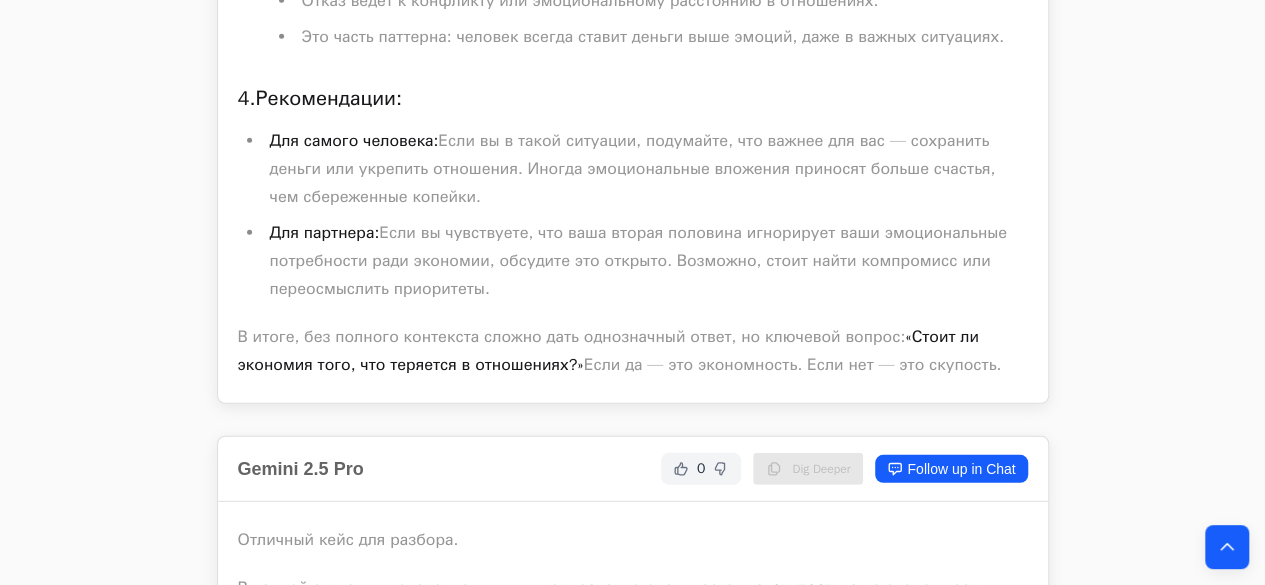 click on "Искаженные приоритеты. Главный маркер скупости — это когда экономия денег становится важнее базовых человеческих ценностей: отношений, любви, дружбы, эмоций. Мужчина ставит 49 евро (цена Deutschlandticket) выше, чем встречу с любимым человеком. Он готов пожертвовать отношениями, чтобы не тратить деньги. Экономия ради экономии. Несоизмеримость цены и ценности." at bounding box center (633, 922) 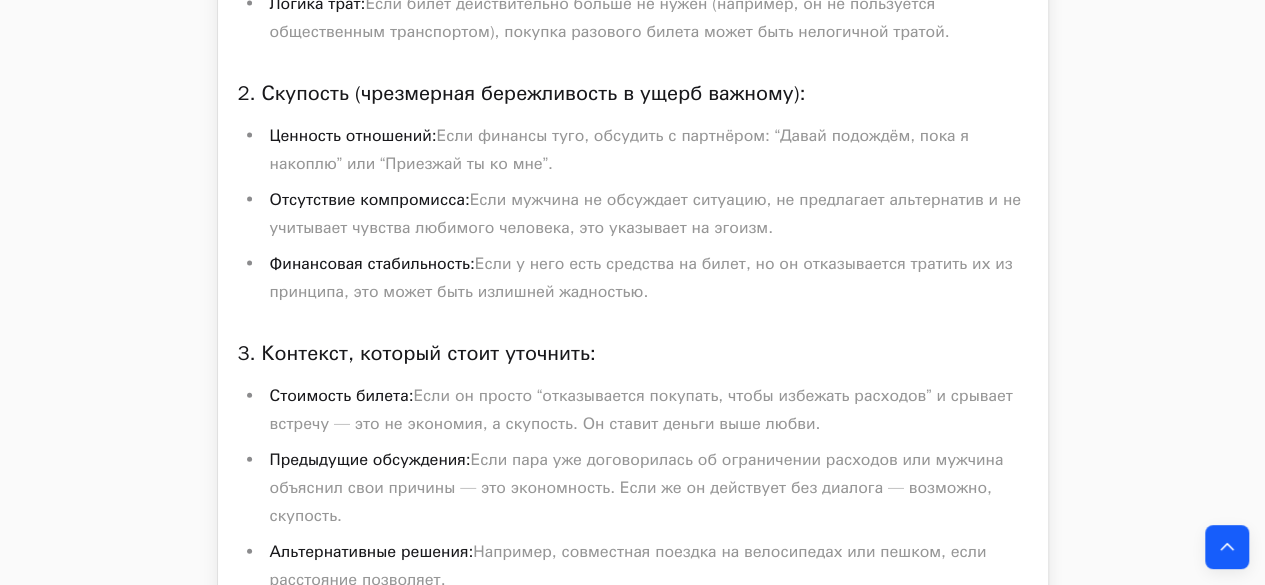 scroll, scrollTop: 6146, scrollLeft: 0, axis: vertical 